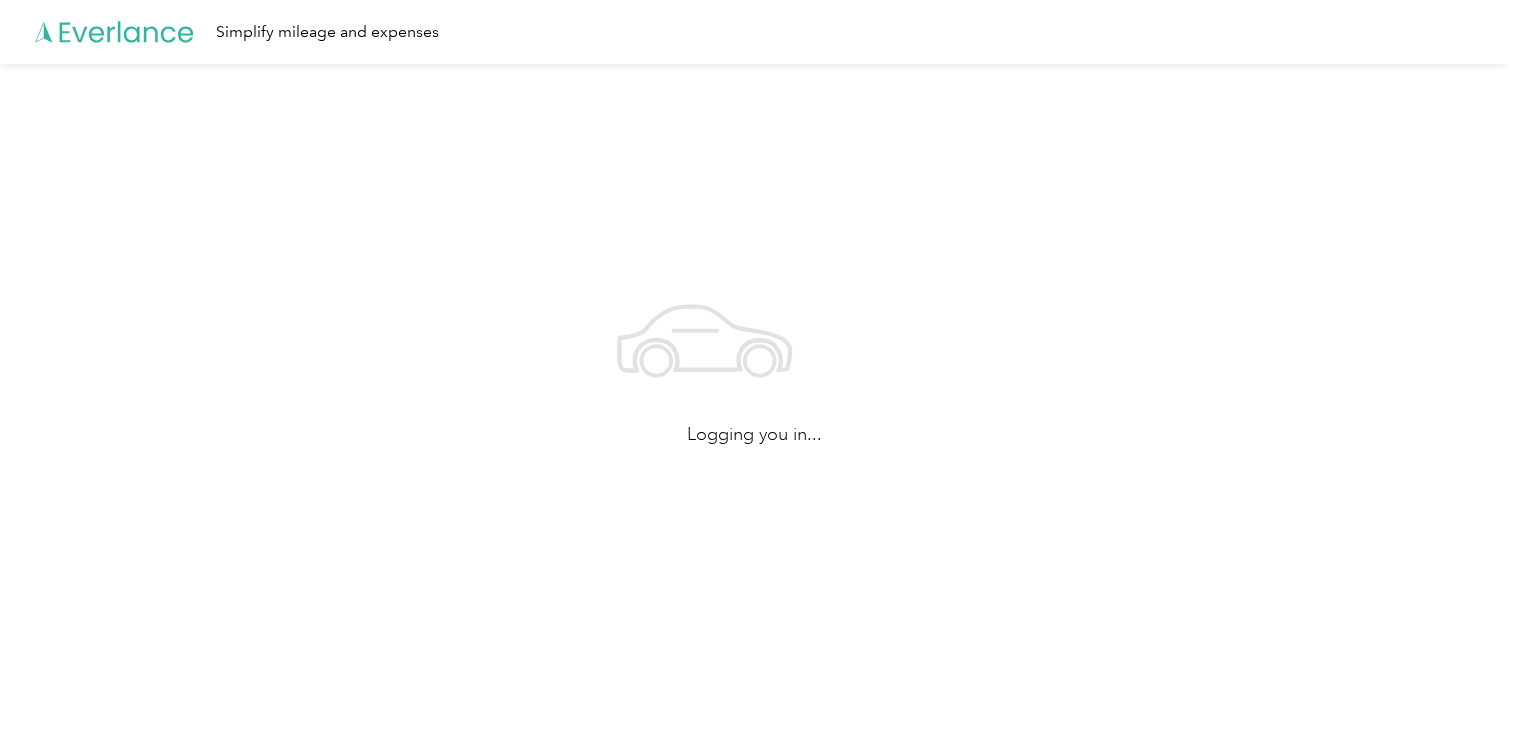 scroll, scrollTop: 0, scrollLeft: 0, axis: both 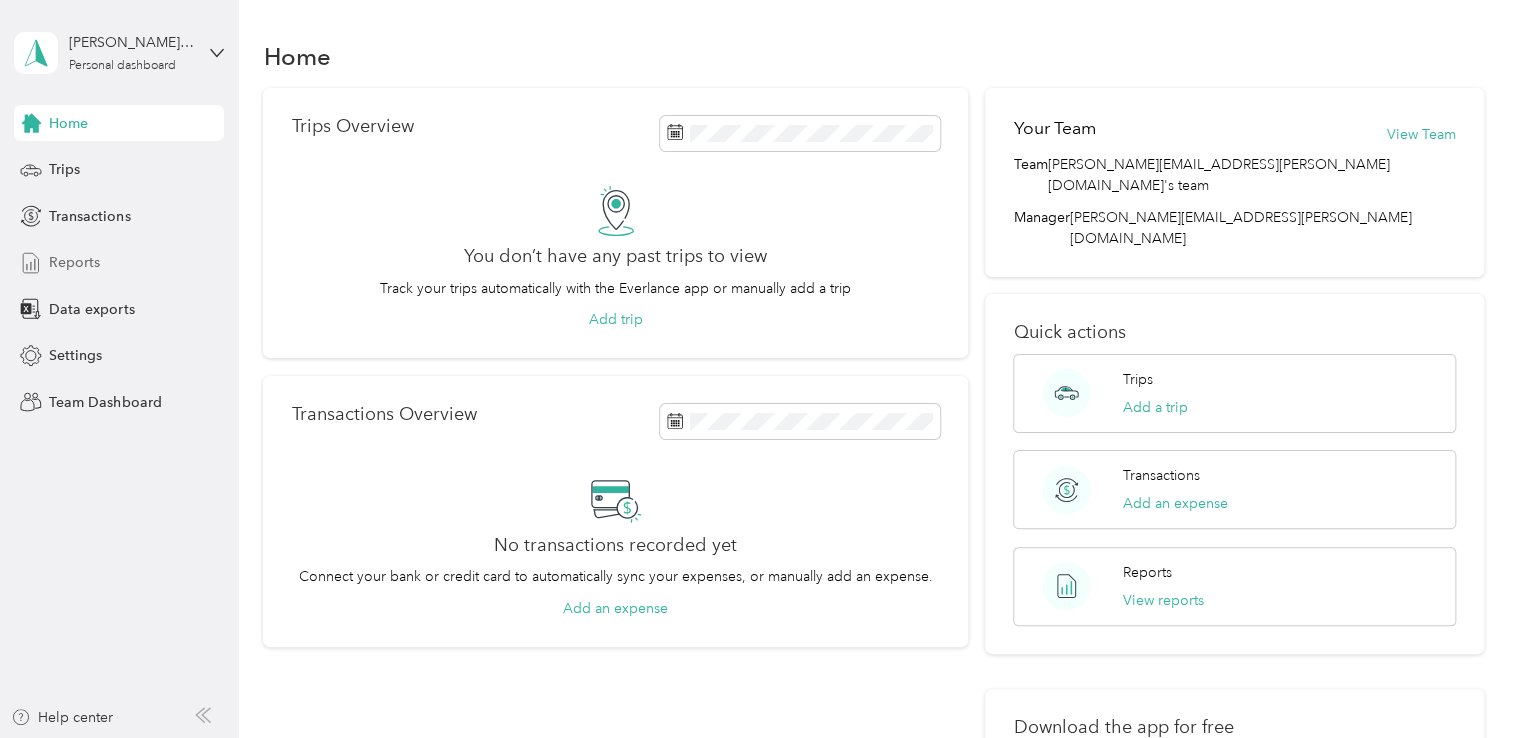 click on "Reports" at bounding box center (74, 262) 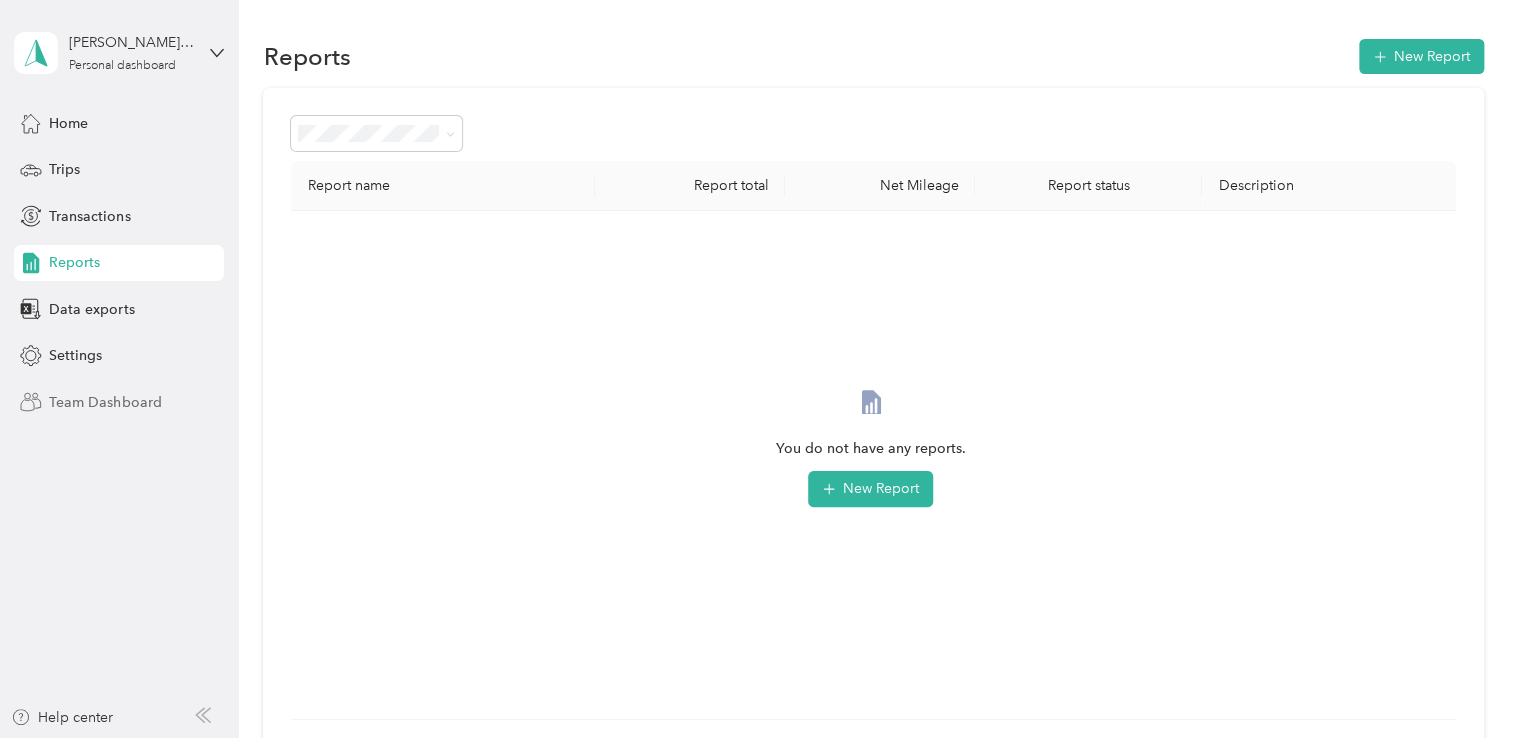 click on "Team Dashboard" at bounding box center (105, 402) 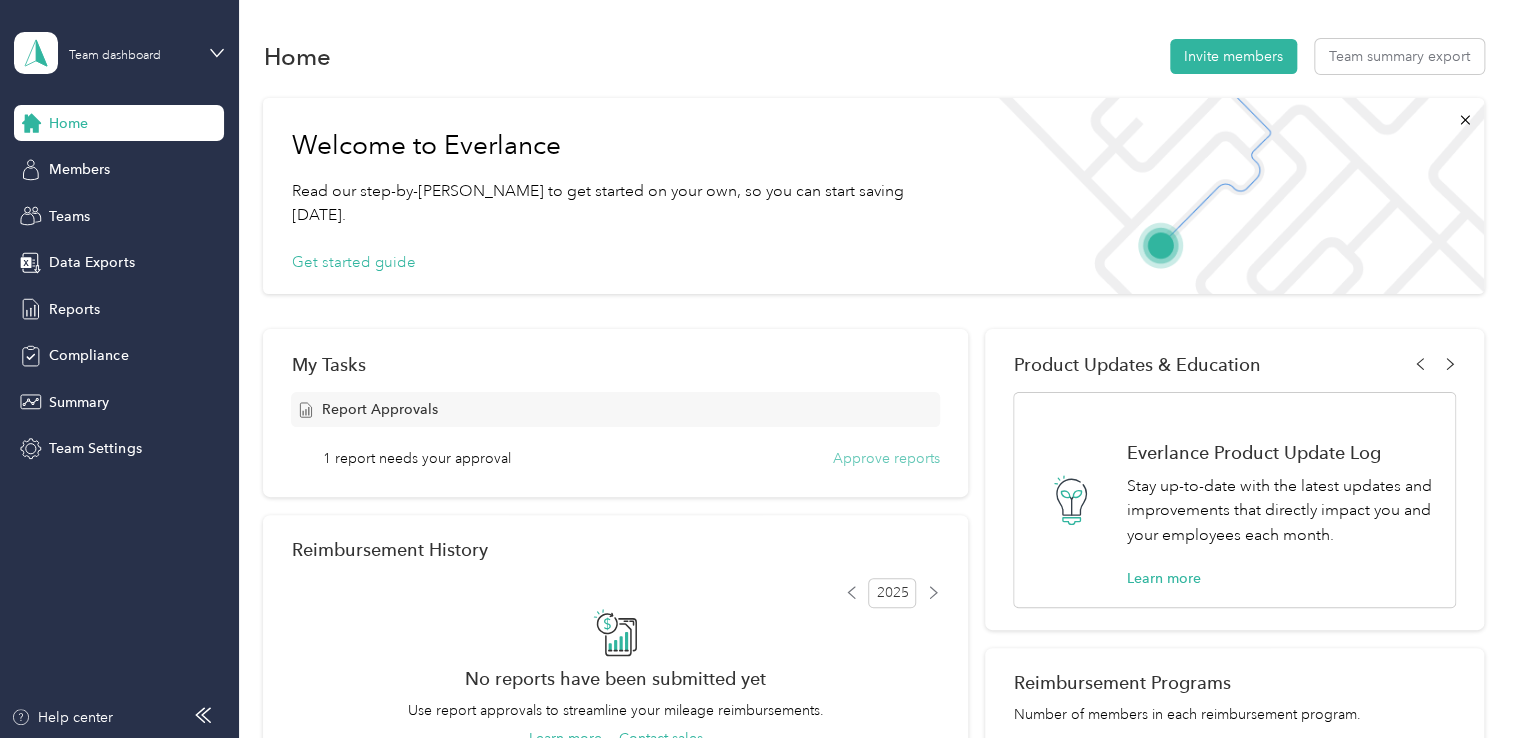 click on "Approve reports" at bounding box center (886, 458) 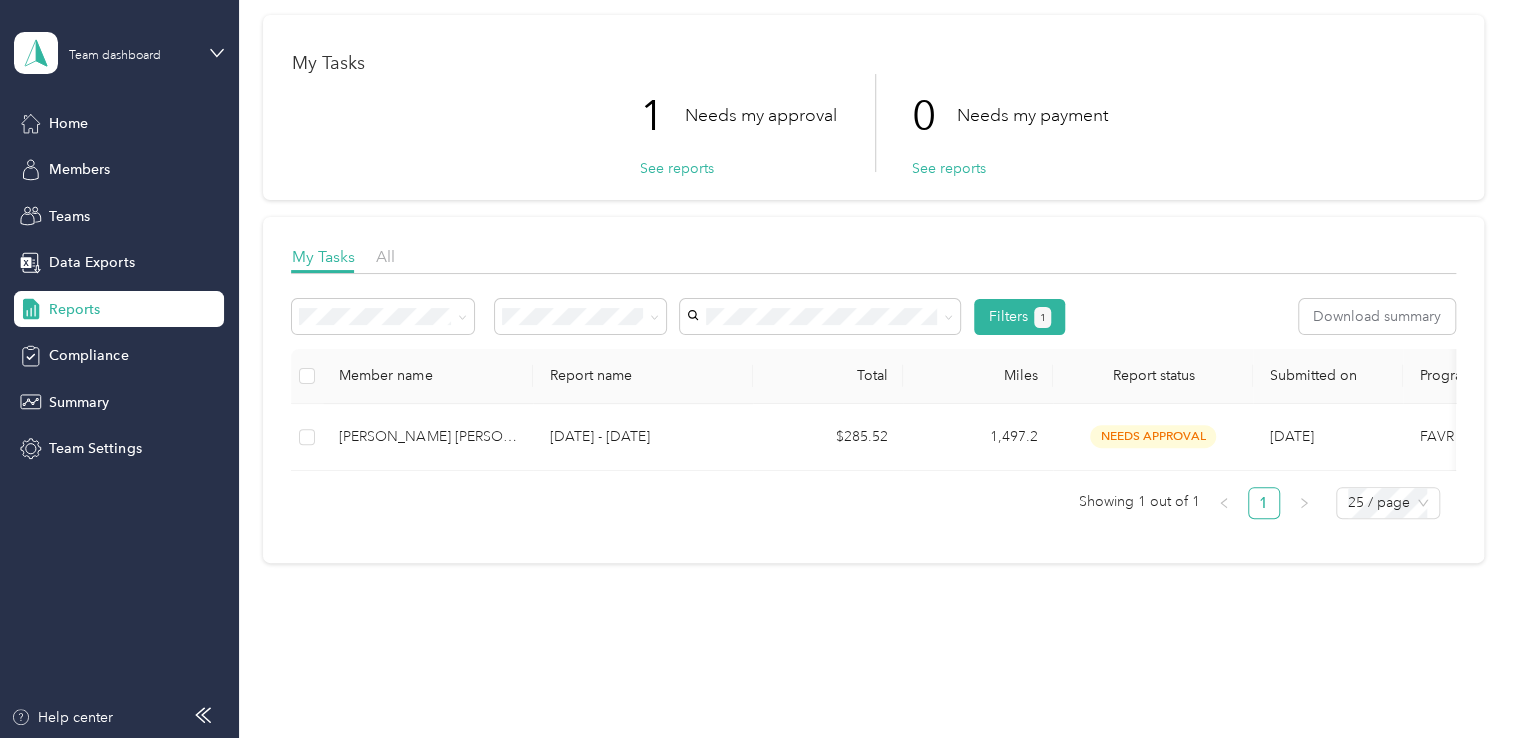scroll, scrollTop: 100, scrollLeft: 0, axis: vertical 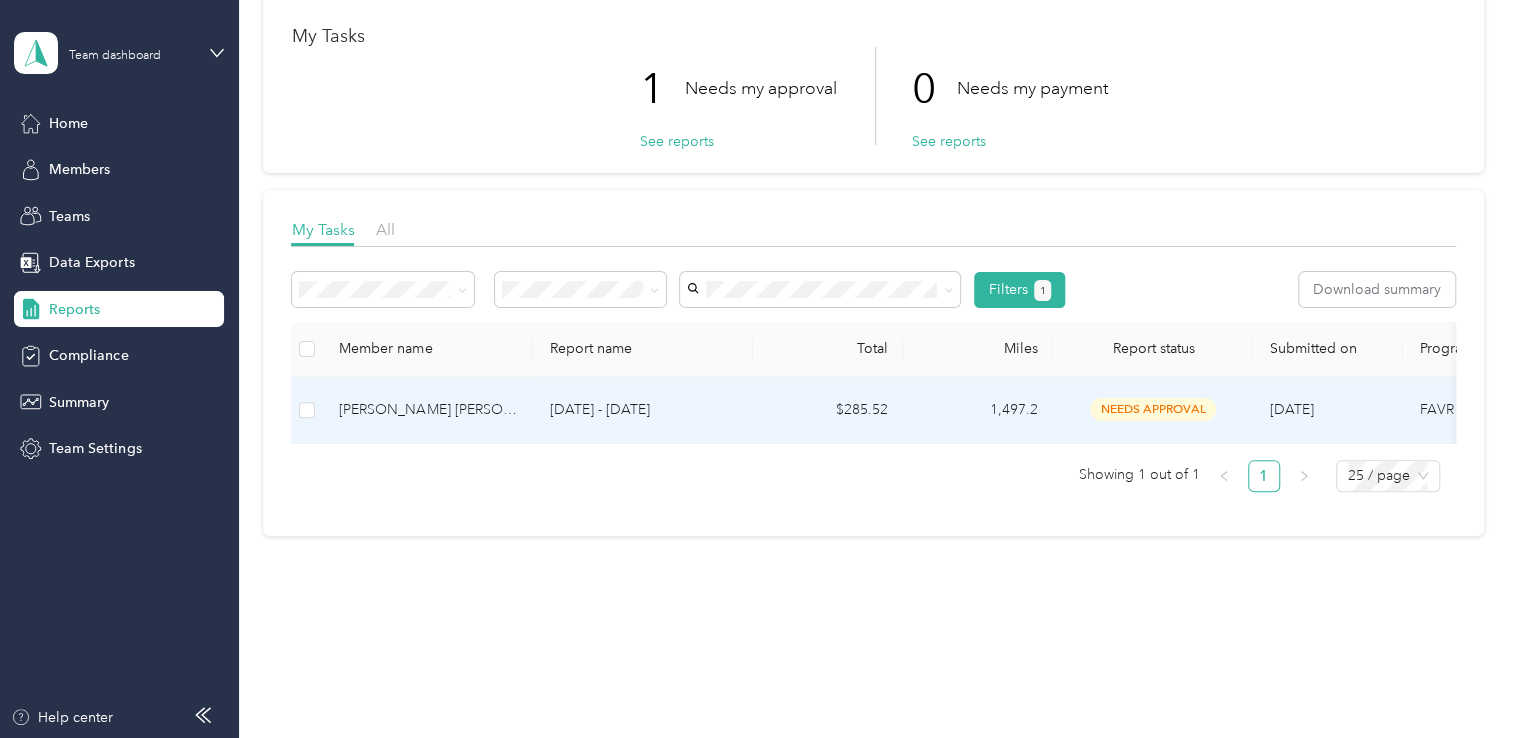 click on "[PERSON_NAME] [PERSON_NAME]" at bounding box center (428, 410) 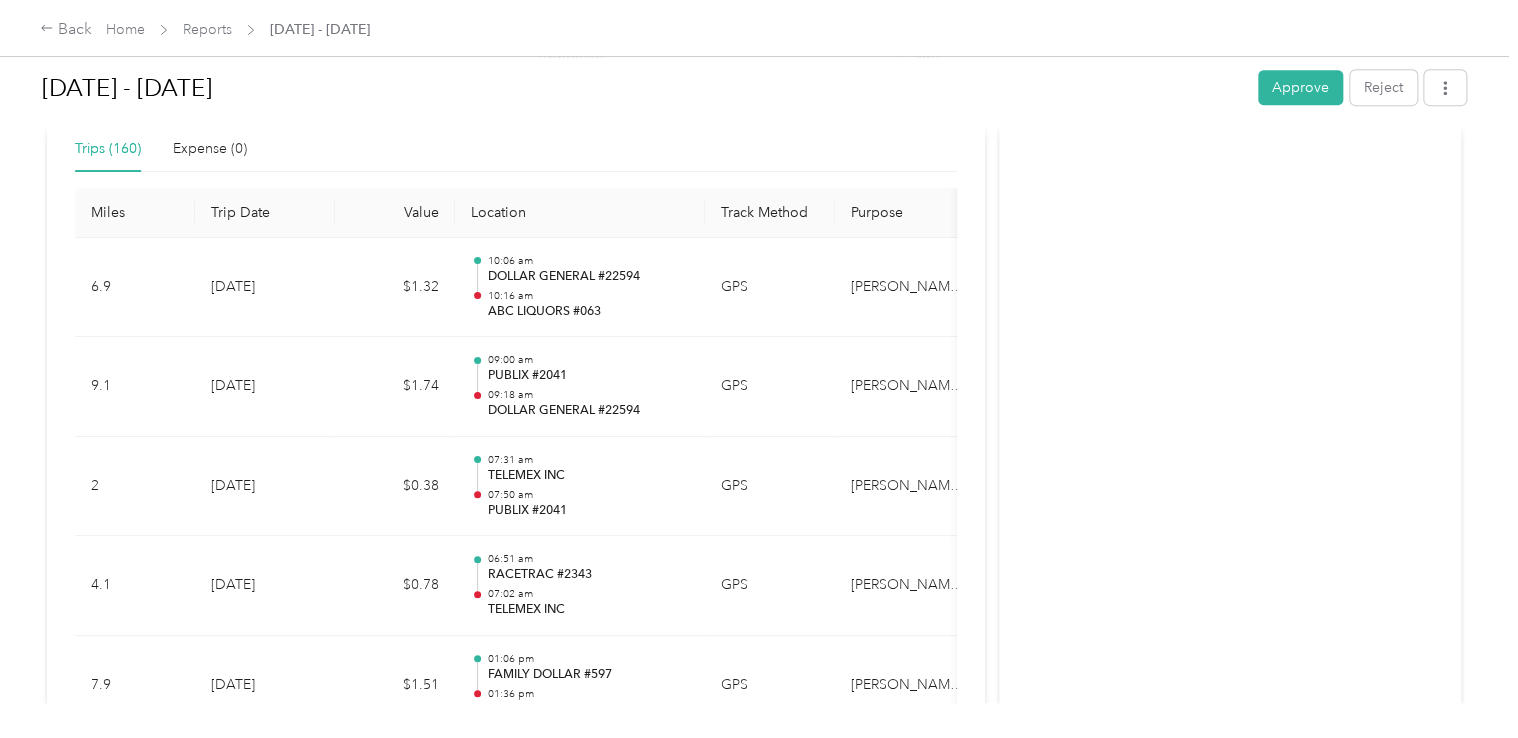 scroll, scrollTop: 0, scrollLeft: 0, axis: both 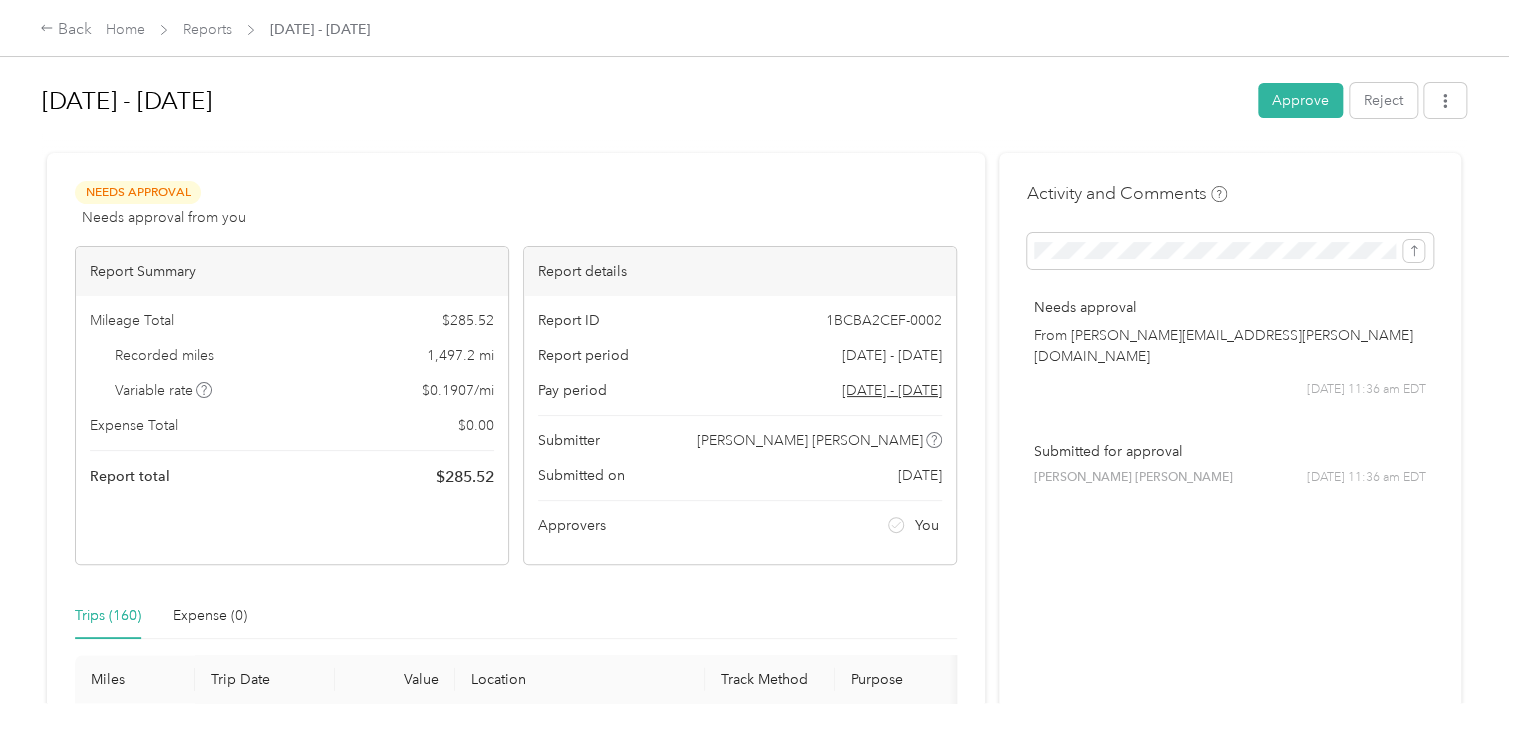 drag, startPoint x: 1286, startPoint y: 90, endPoint x: 1296, endPoint y: -10, distance: 100.49876 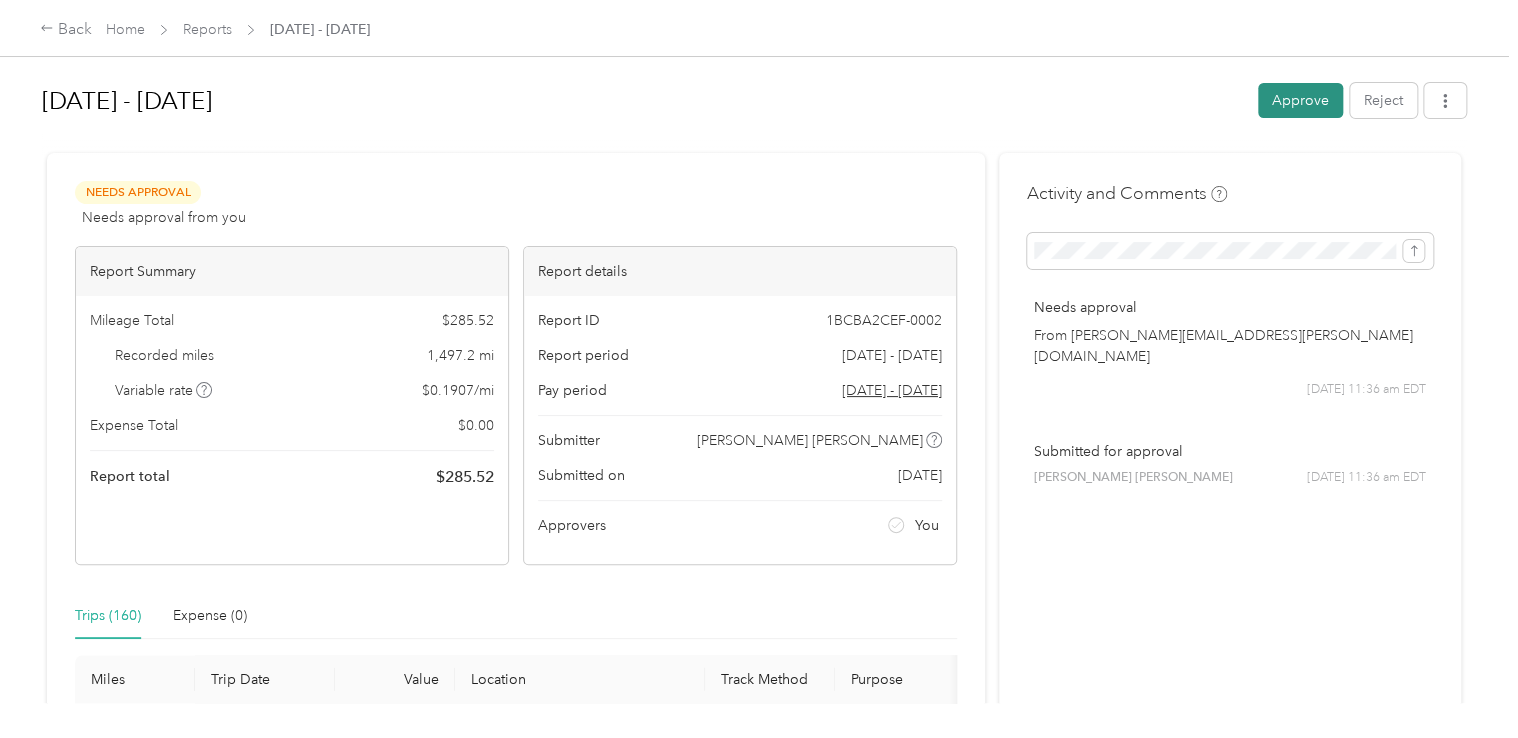 click on "Approve" at bounding box center (1300, 100) 